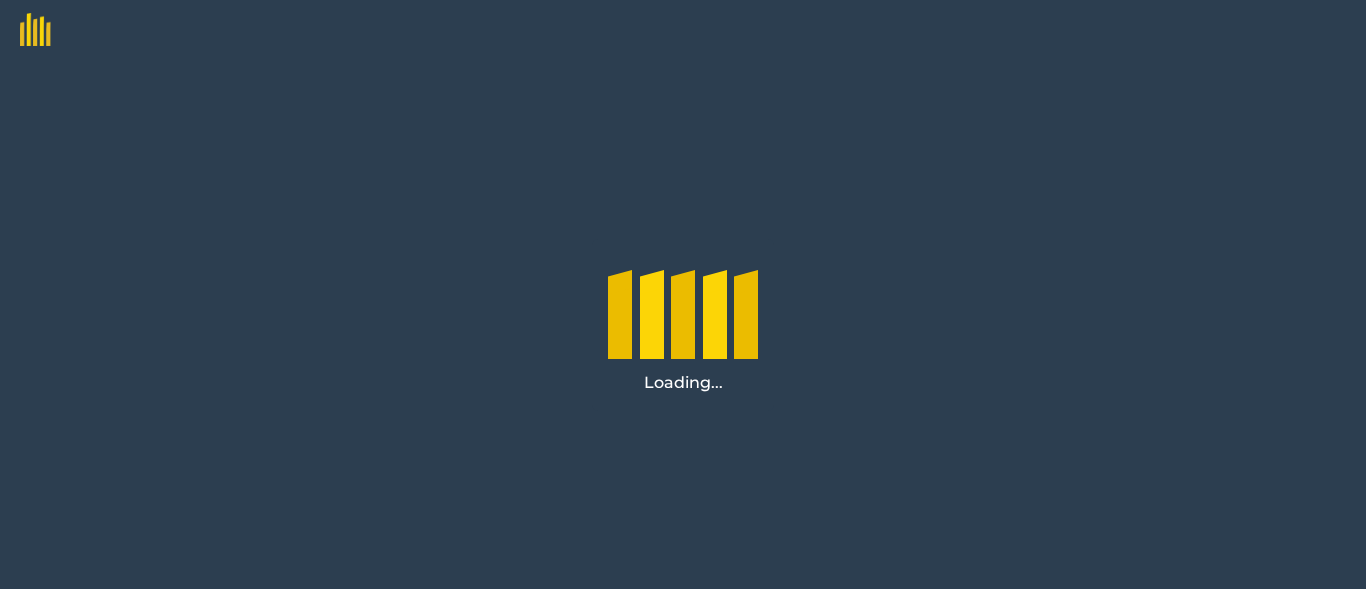 scroll, scrollTop: 0, scrollLeft: 0, axis: both 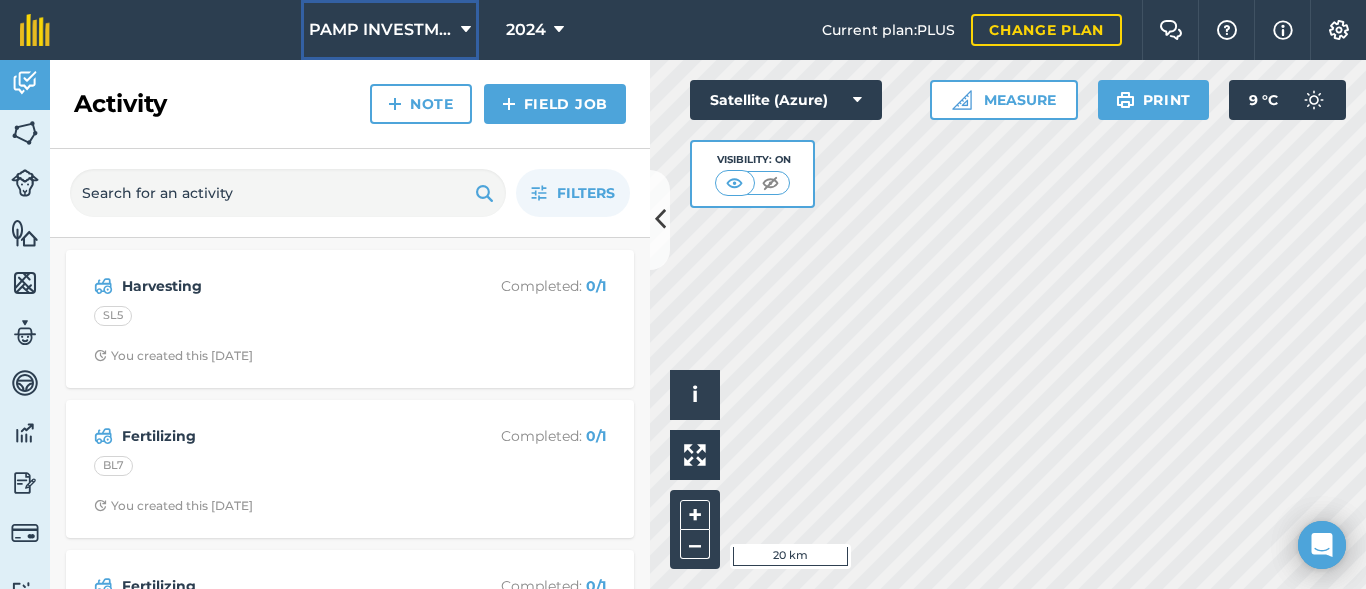 click at bounding box center (466, 30) 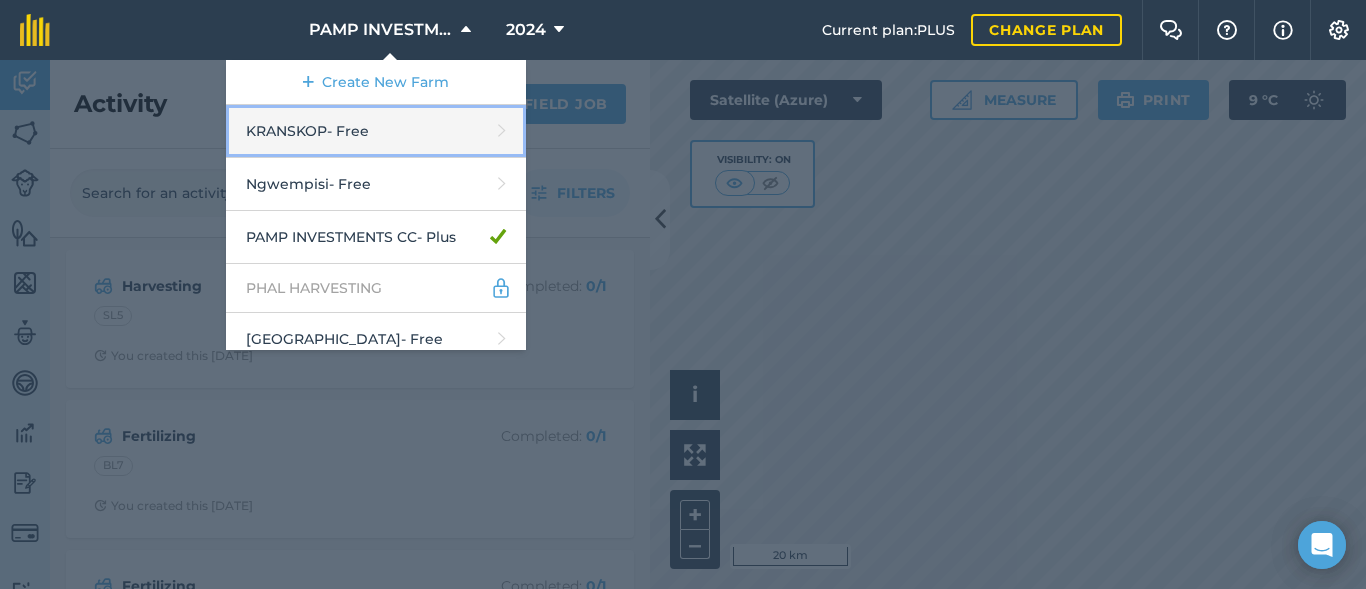 click on "KRANSKOP  - Free" at bounding box center [376, 131] 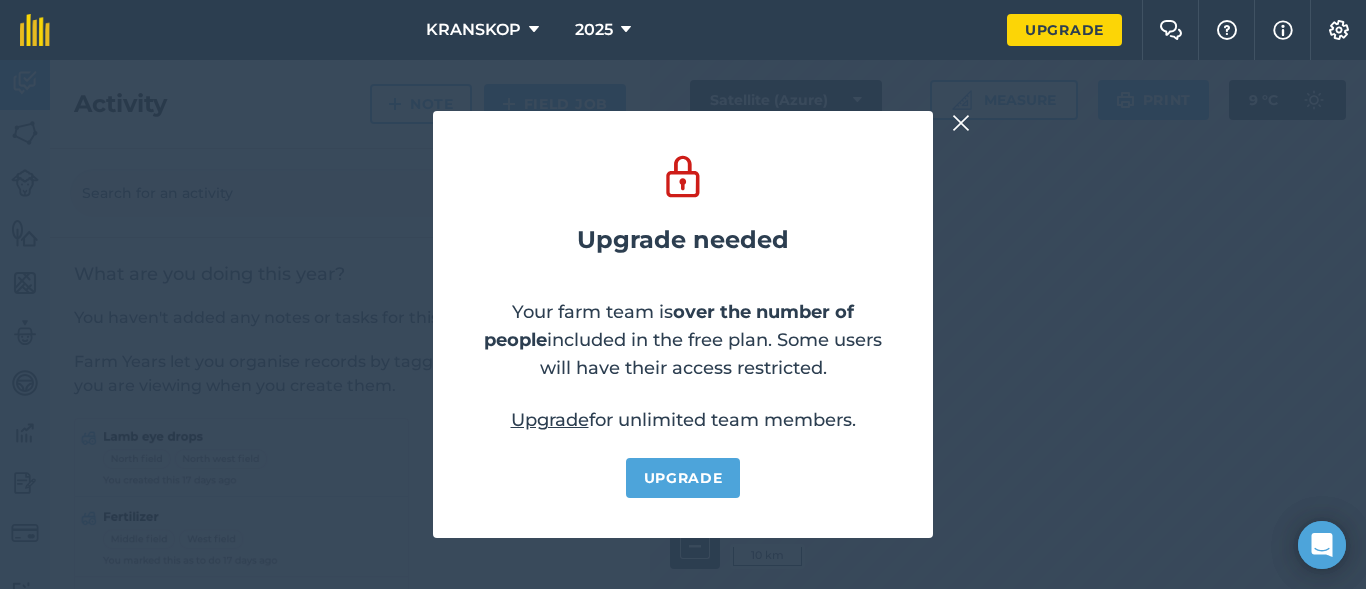 click at bounding box center [961, 123] 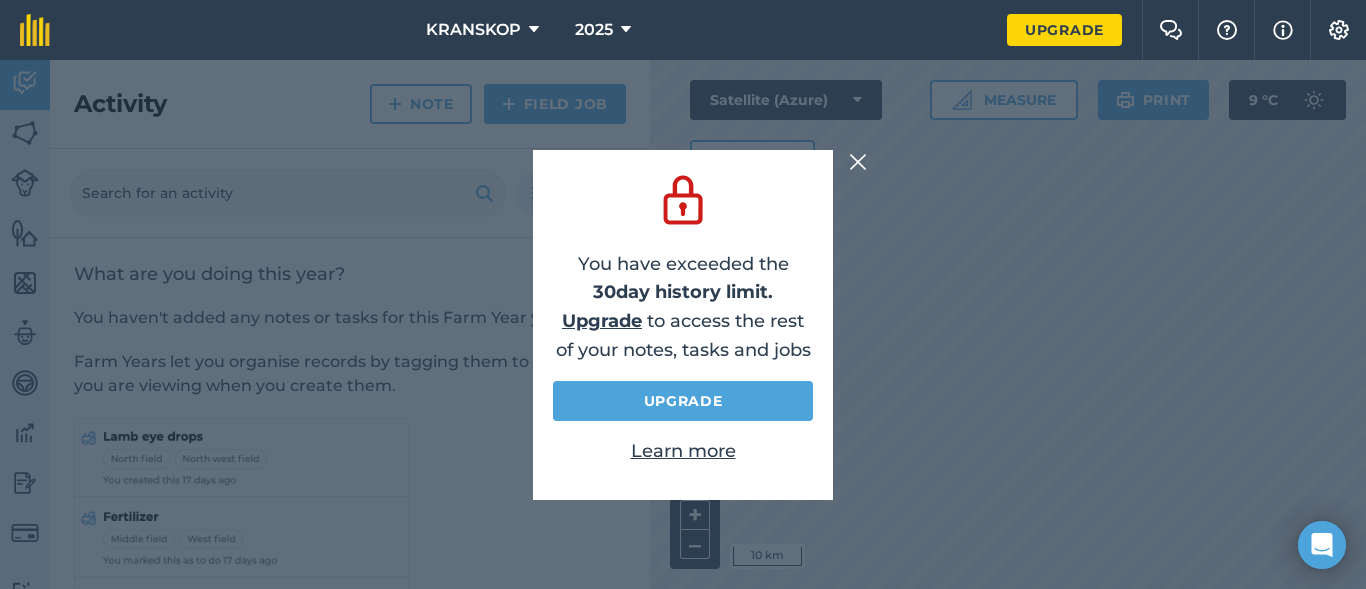 click at bounding box center (858, 162) 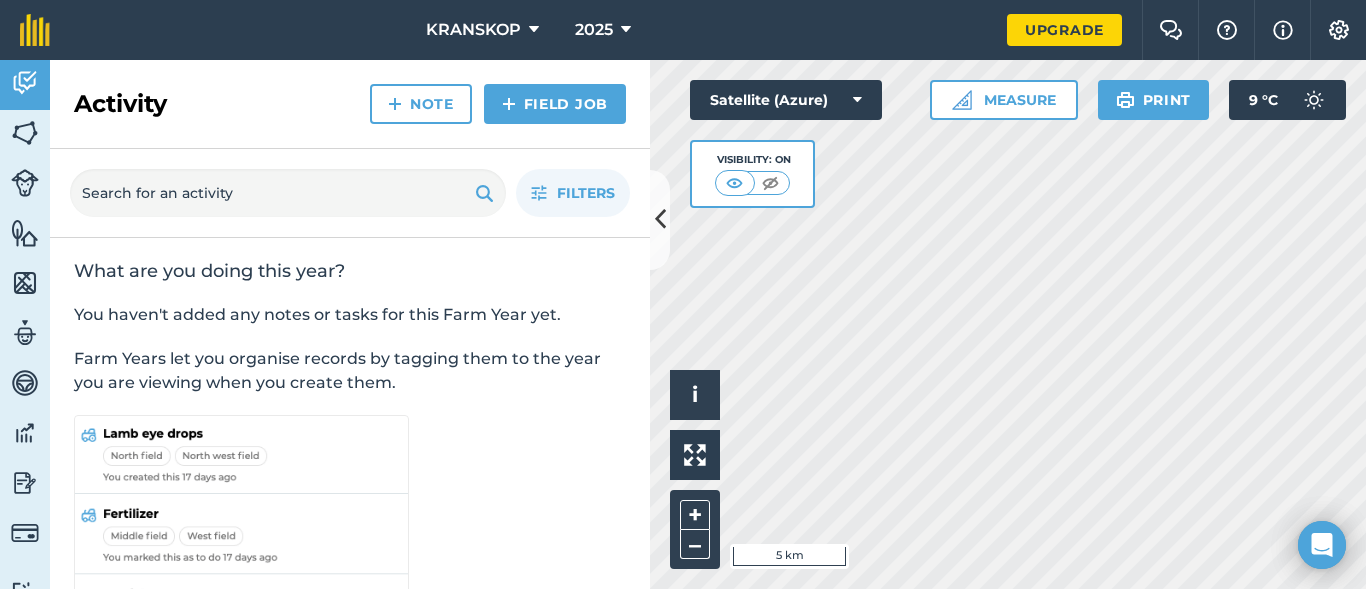 scroll, scrollTop: 0, scrollLeft: 0, axis: both 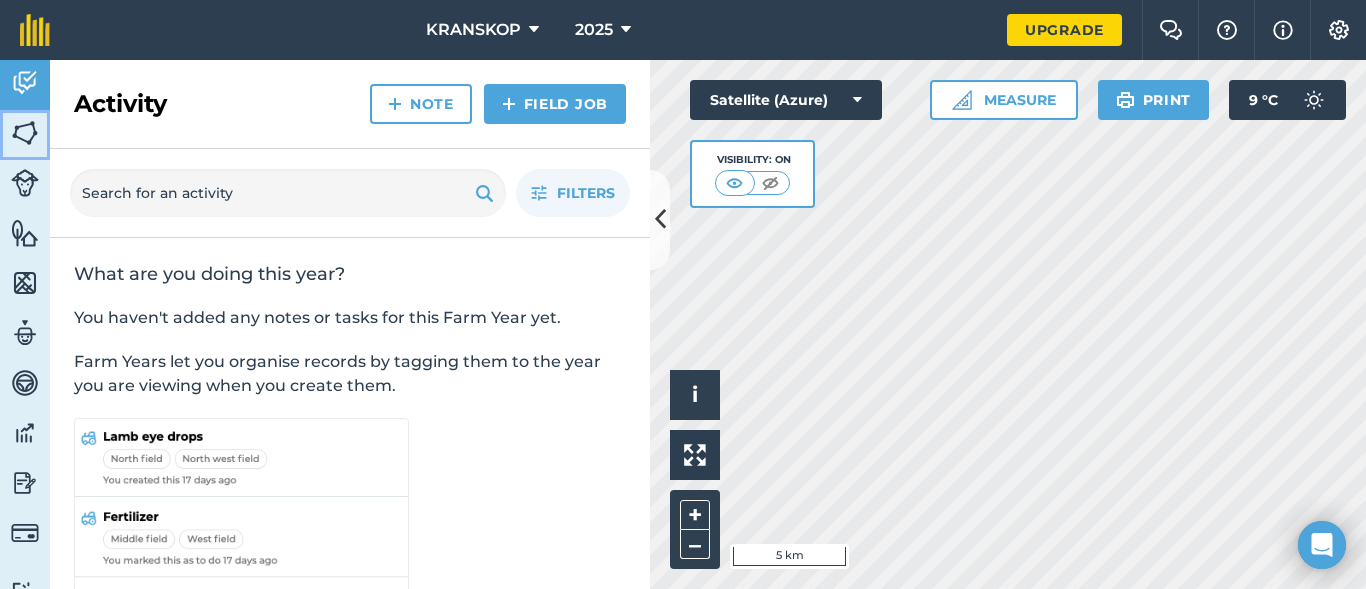 click at bounding box center (25, 133) 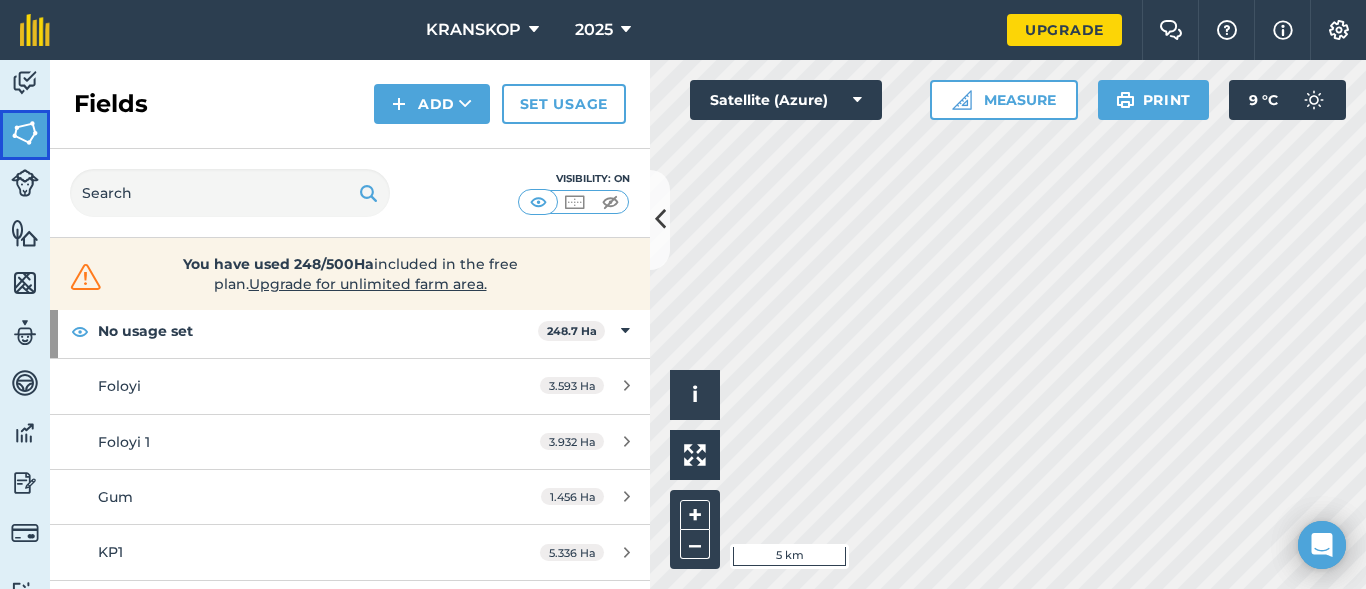 scroll, scrollTop: 0, scrollLeft: 0, axis: both 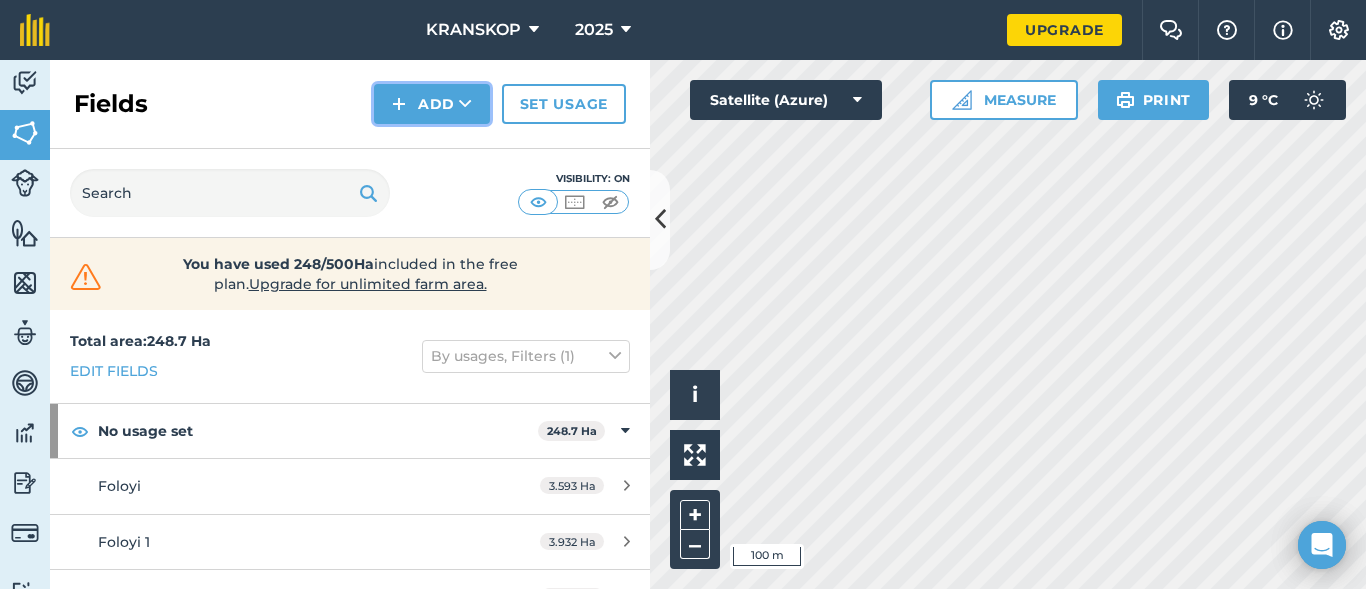 click on "Add" at bounding box center (432, 104) 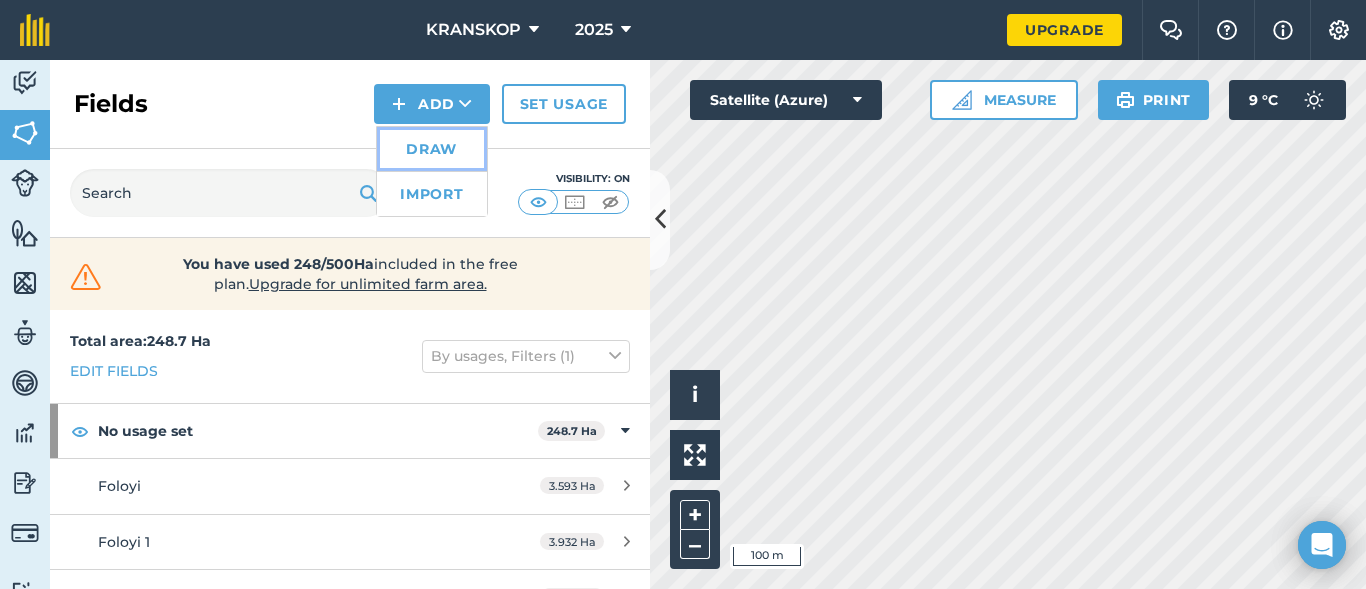 click on "Draw" at bounding box center (432, 149) 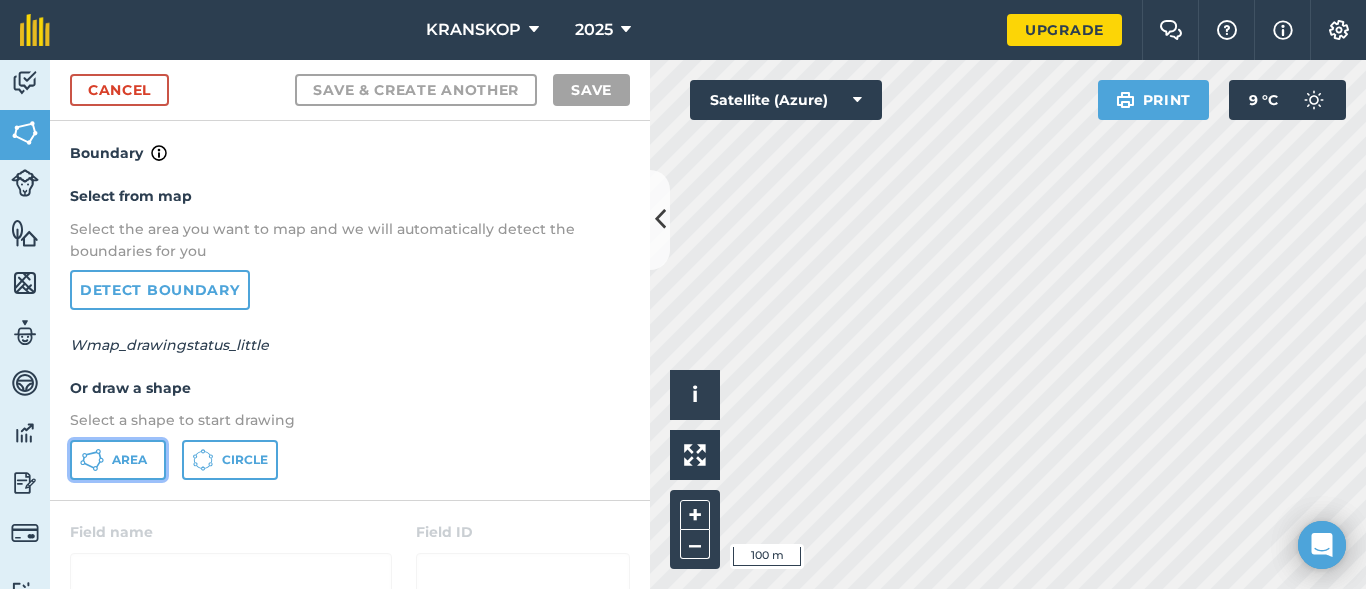 click on "Area" at bounding box center (118, 460) 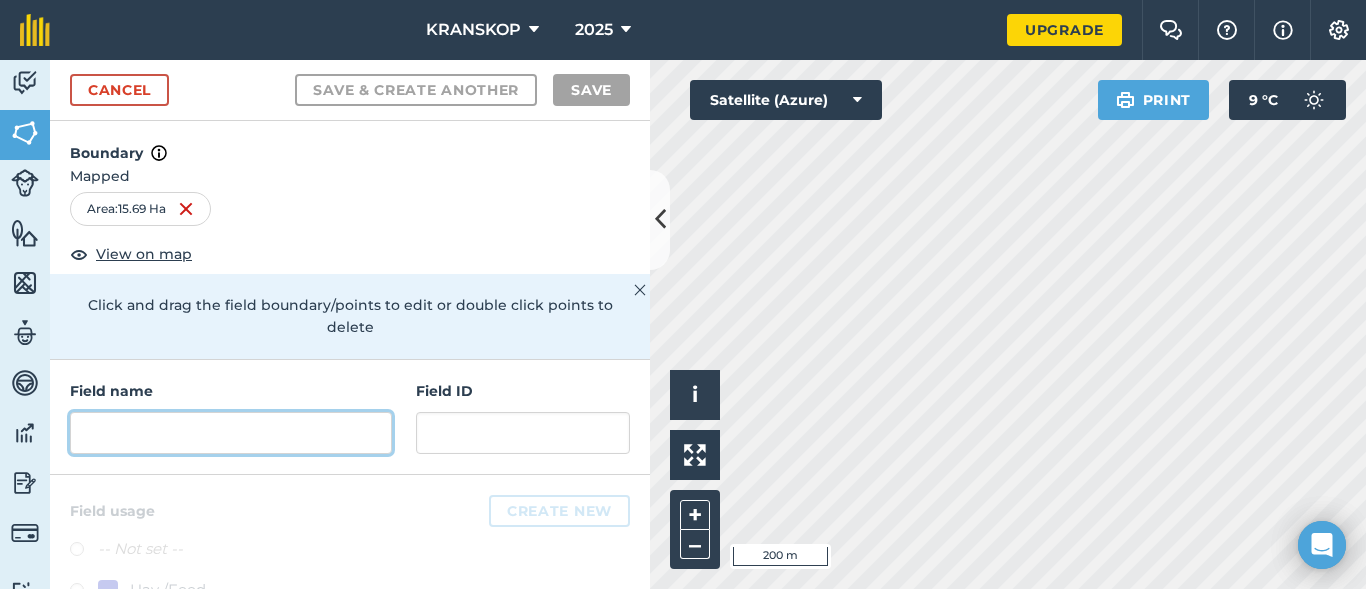 click at bounding box center [231, 433] 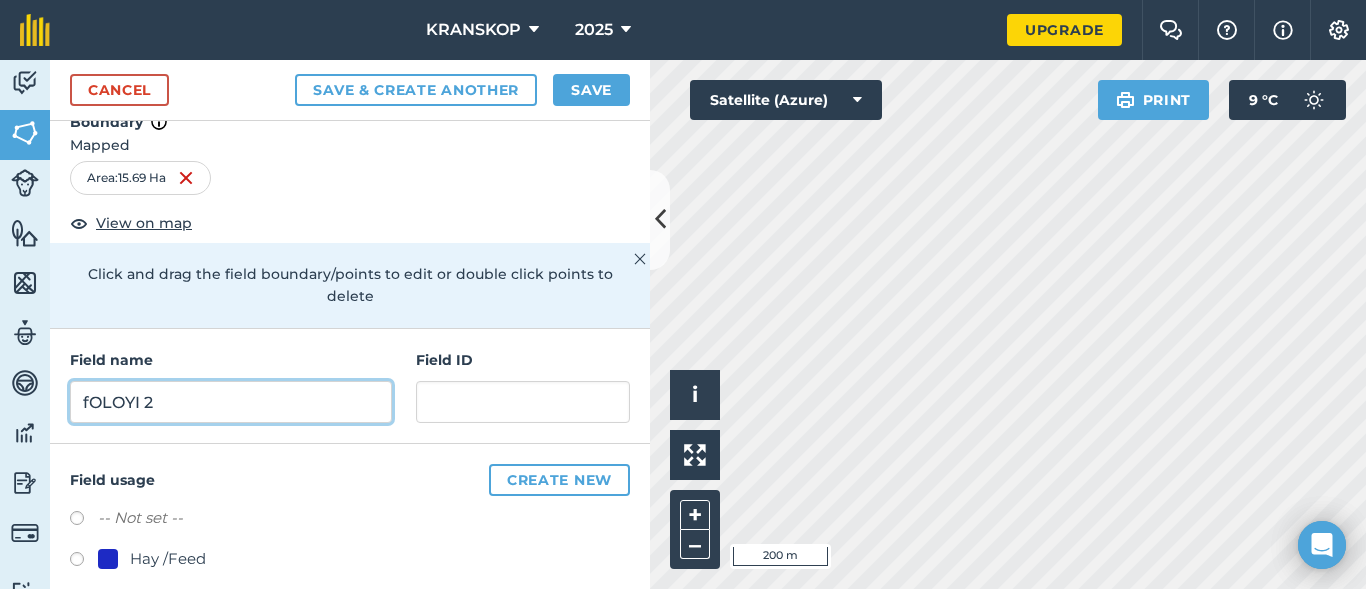 scroll, scrollTop: 0, scrollLeft: 0, axis: both 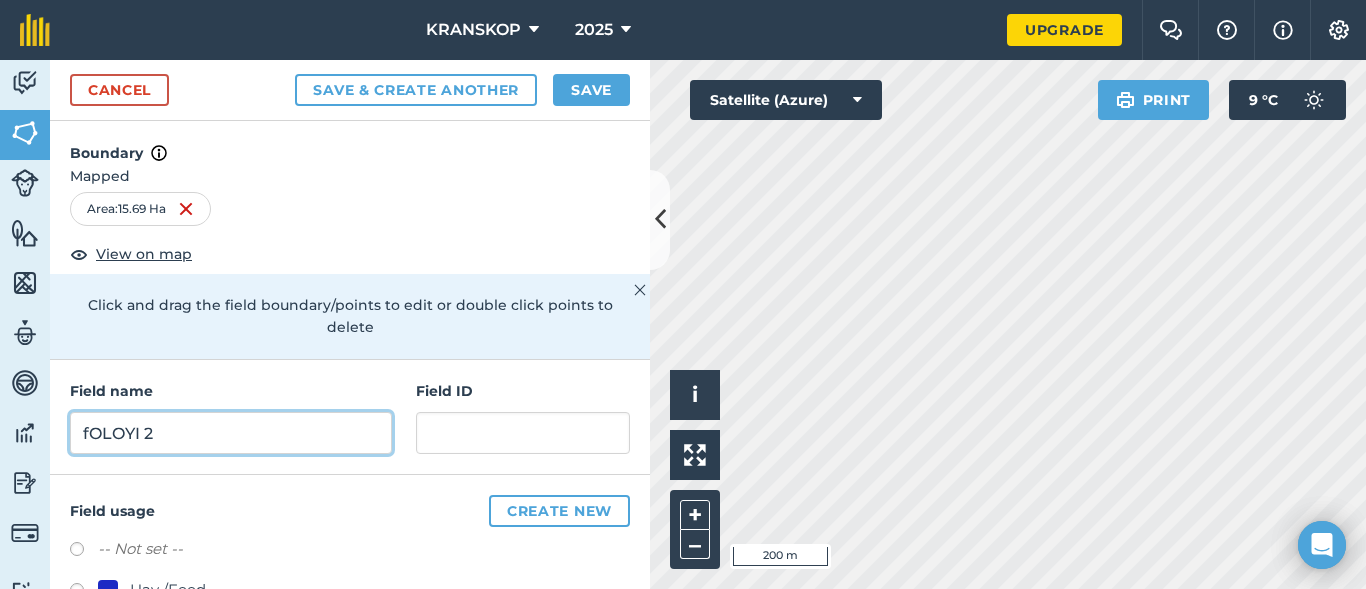 type on "fOLOYI 2" 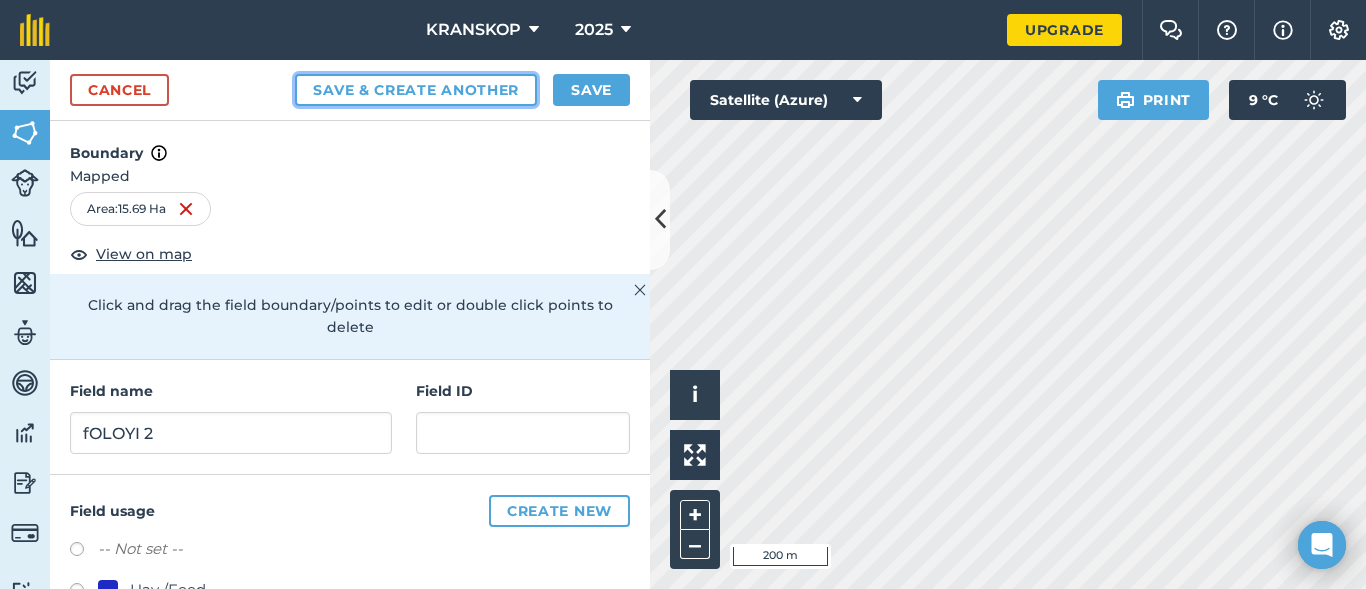 click on "Save & Create Another" at bounding box center (416, 90) 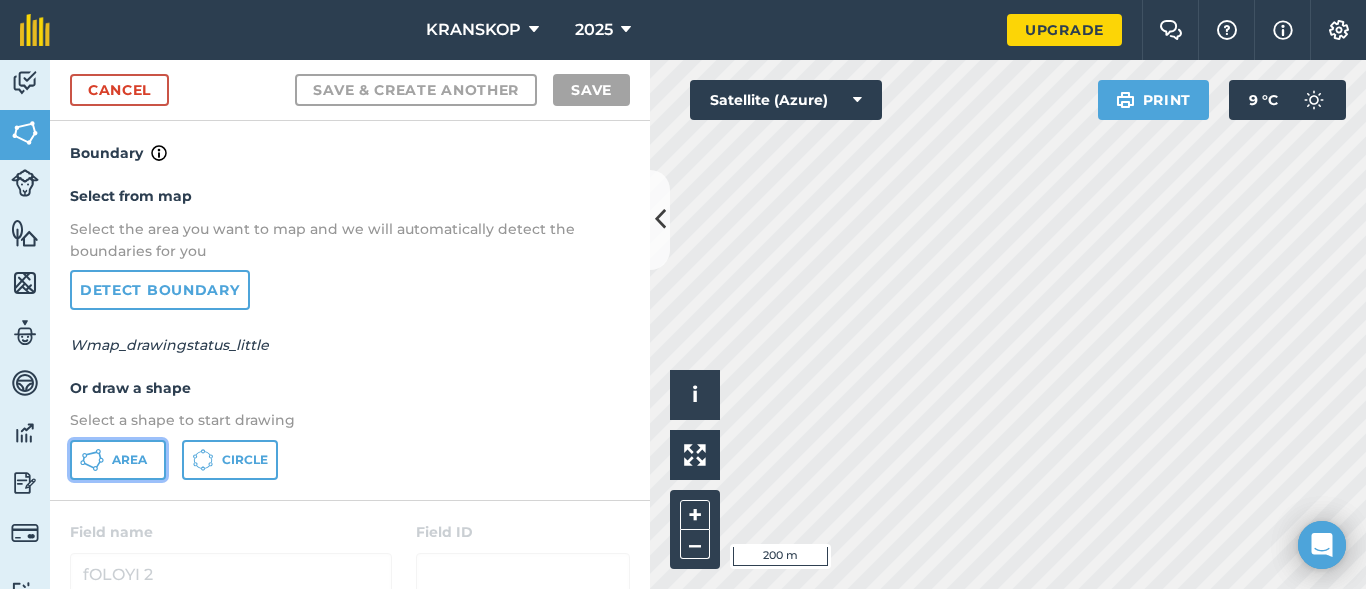 click on "Area" at bounding box center [129, 460] 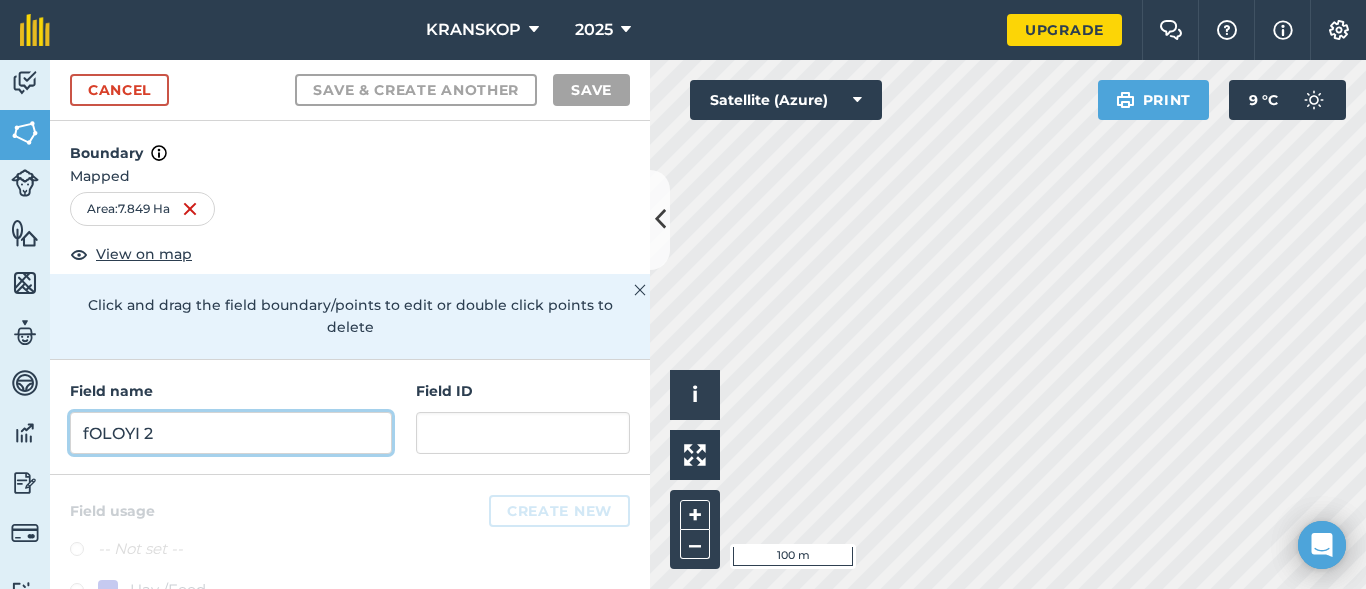 click on "fOLOYI 2" at bounding box center [231, 433] 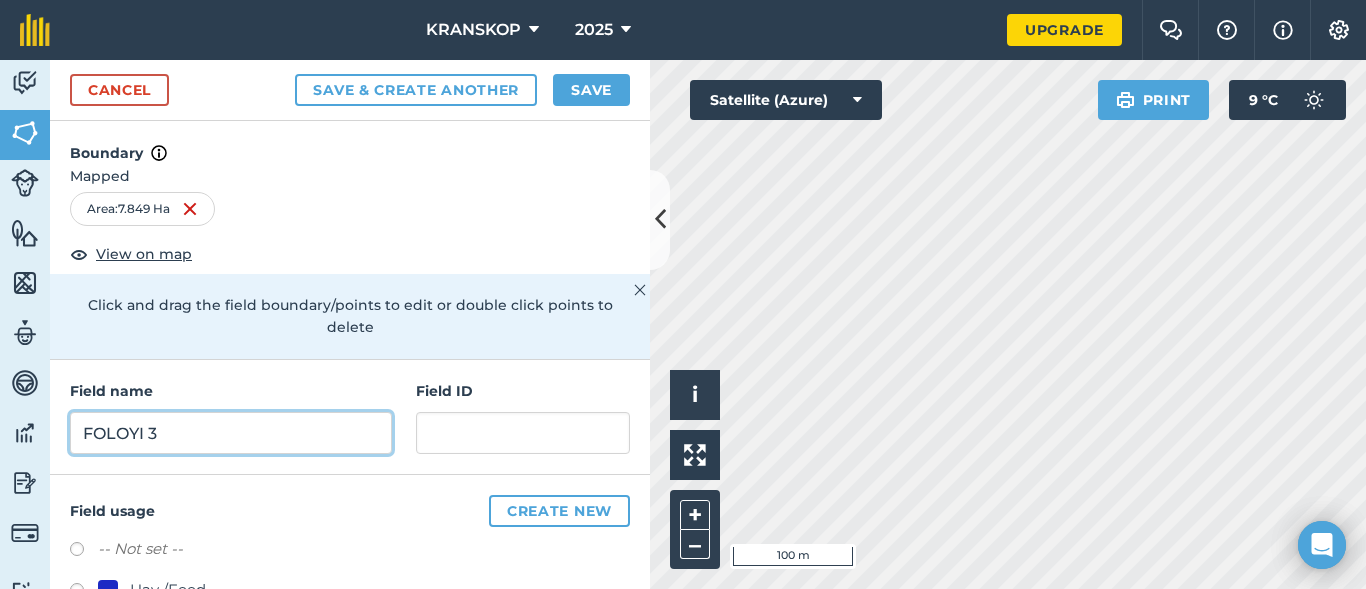 type on "FOLOYI 3" 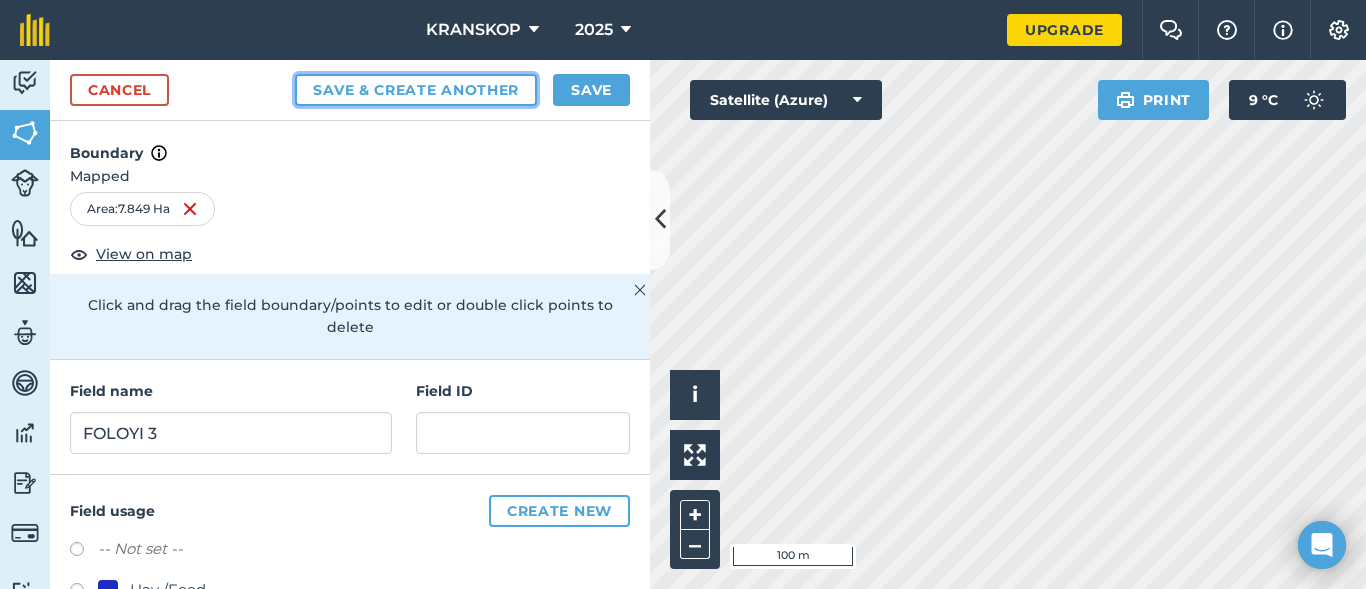 click on "Save & Create Another" at bounding box center [416, 90] 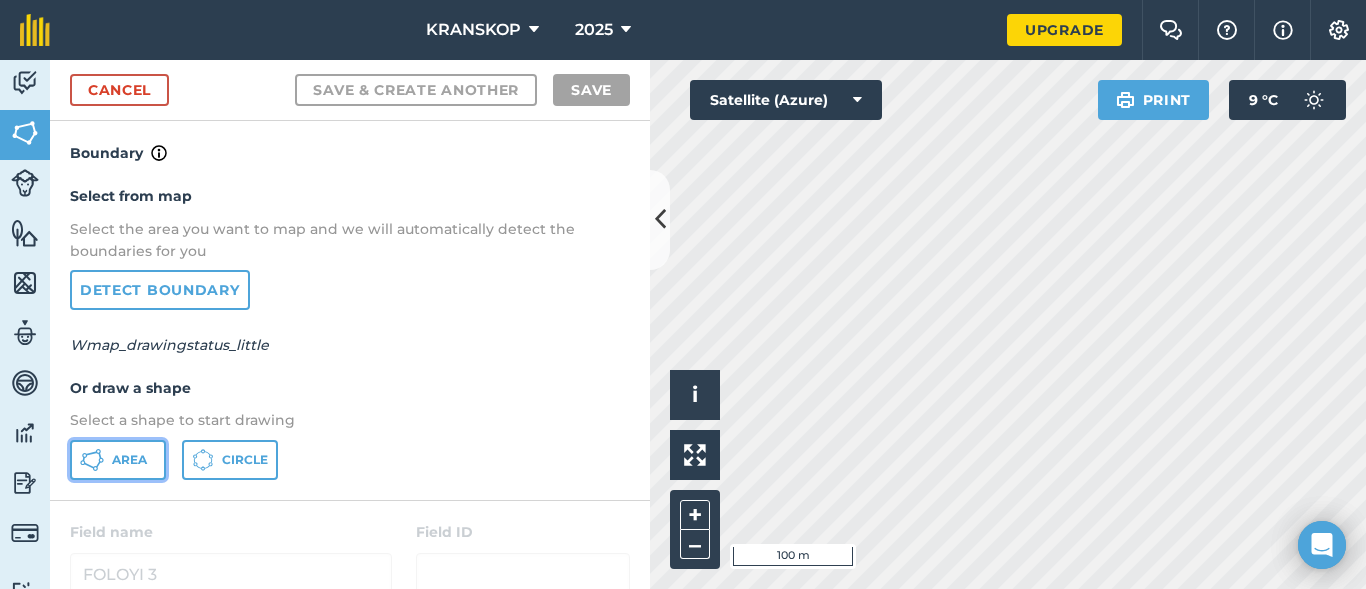 click on "Area" at bounding box center [129, 460] 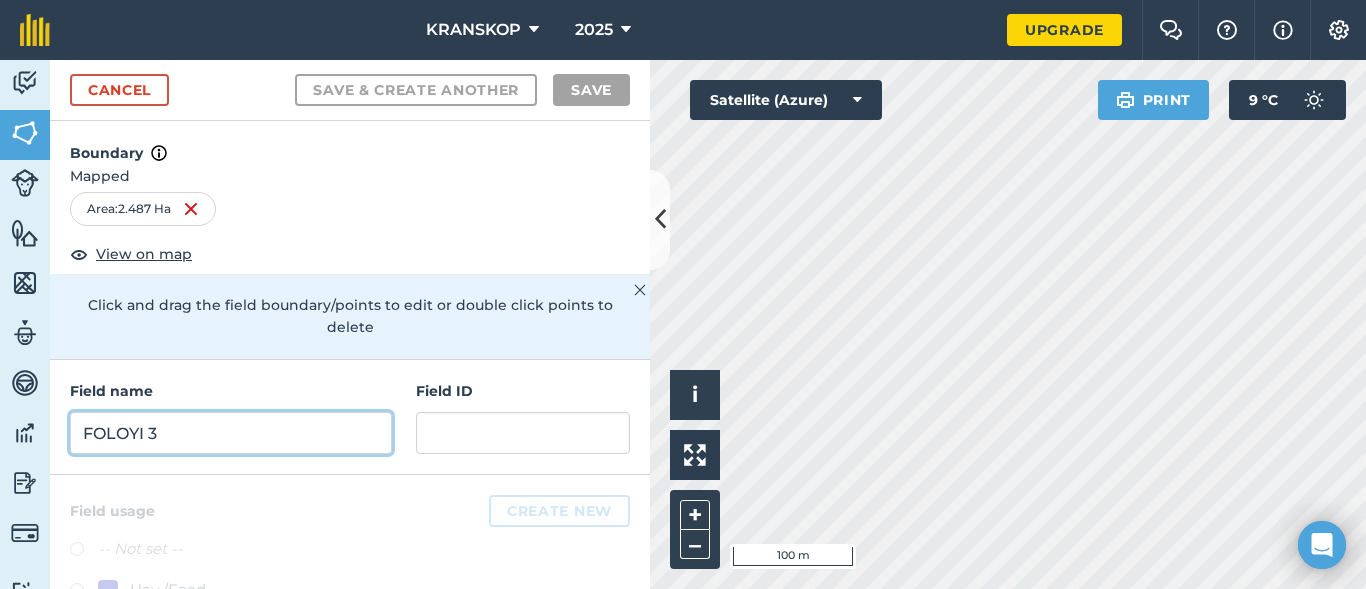 click on "FOLOYI 3" at bounding box center (231, 433) 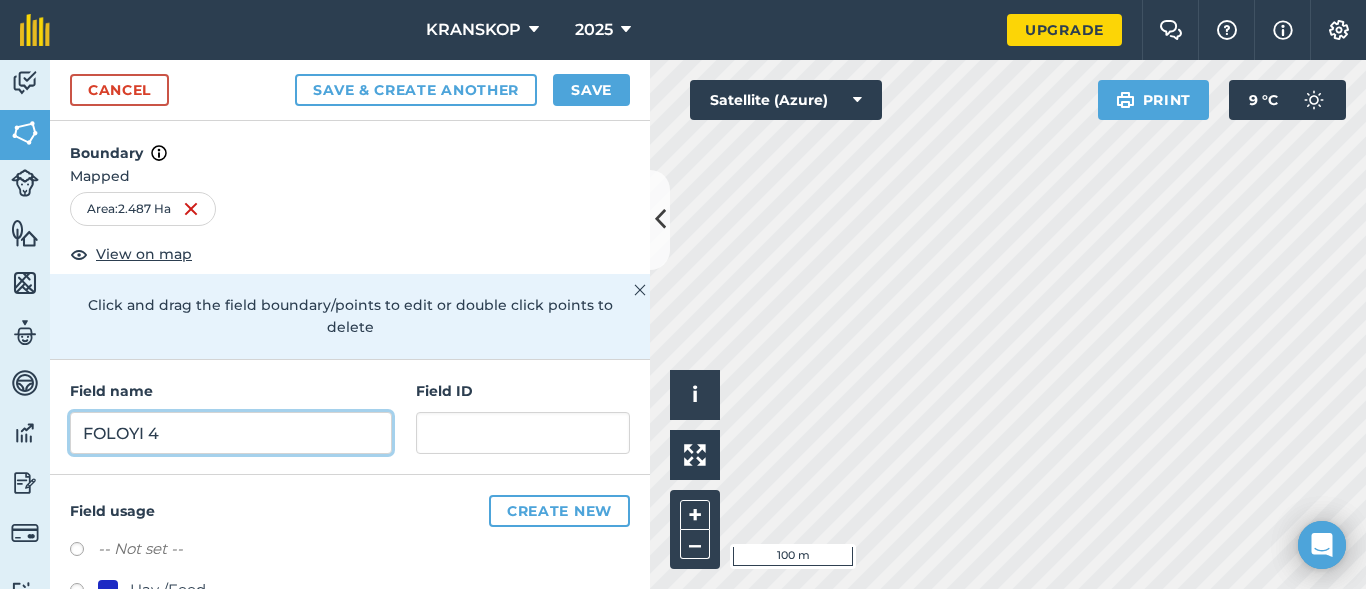 type on "FOLOYI 4" 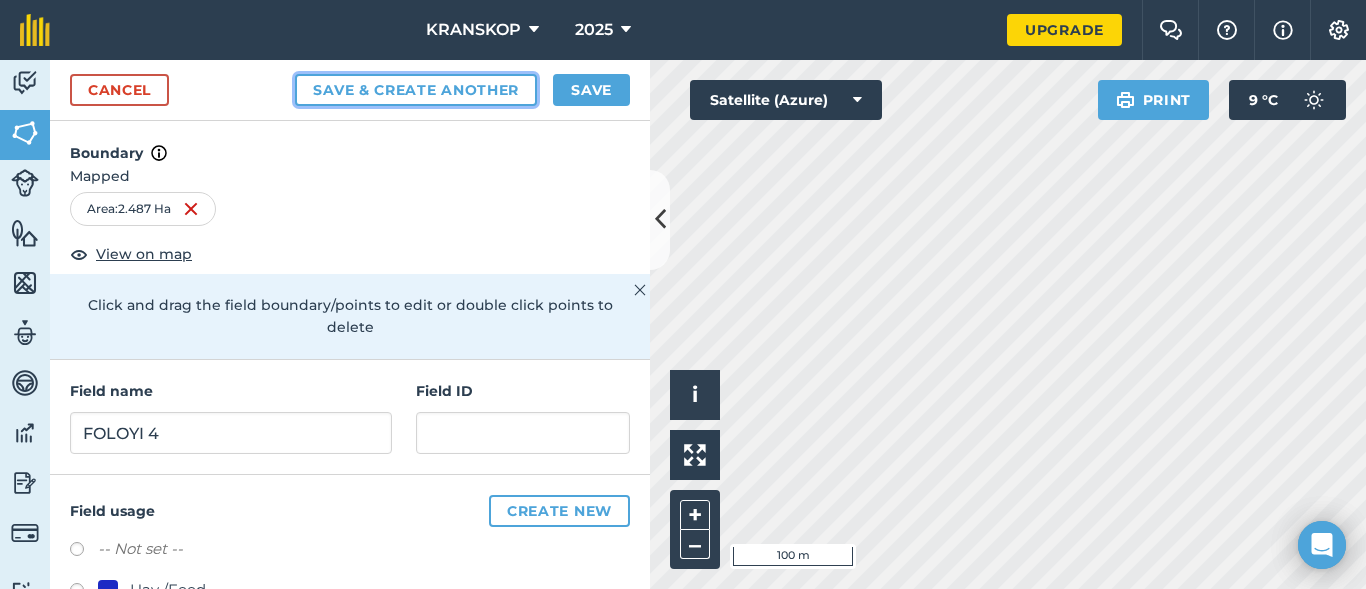 click on "Save & Create Another" at bounding box center (416, 90) 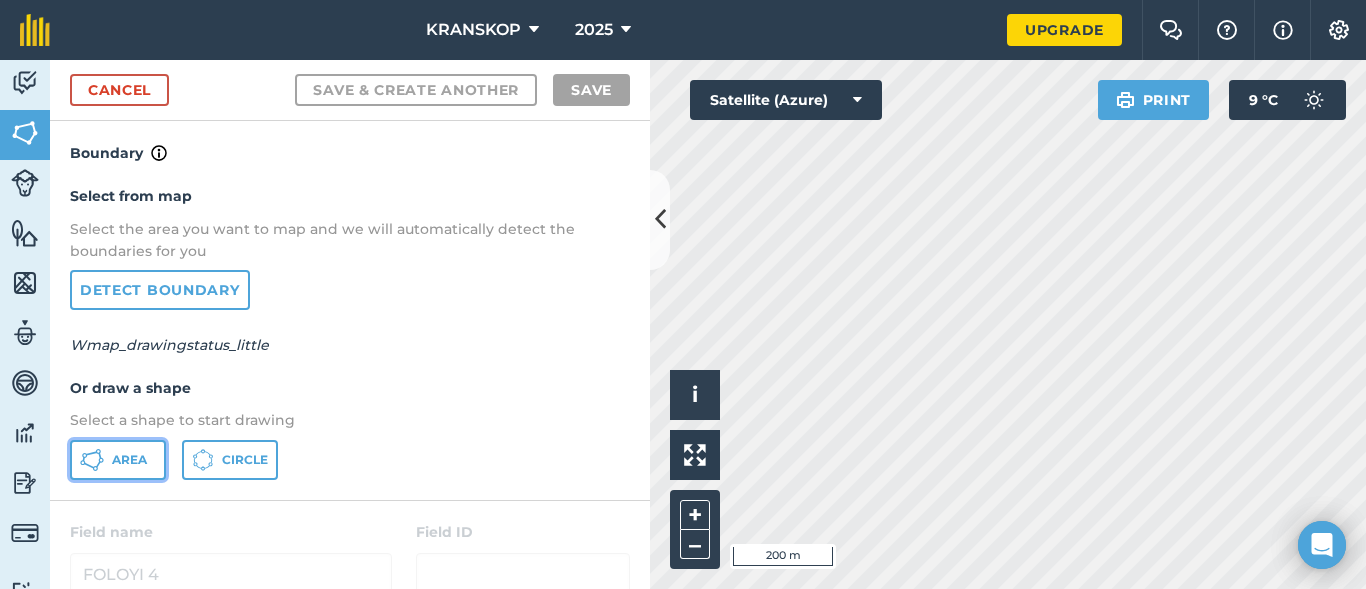 click on "Area" at bounding box center (118, 460) 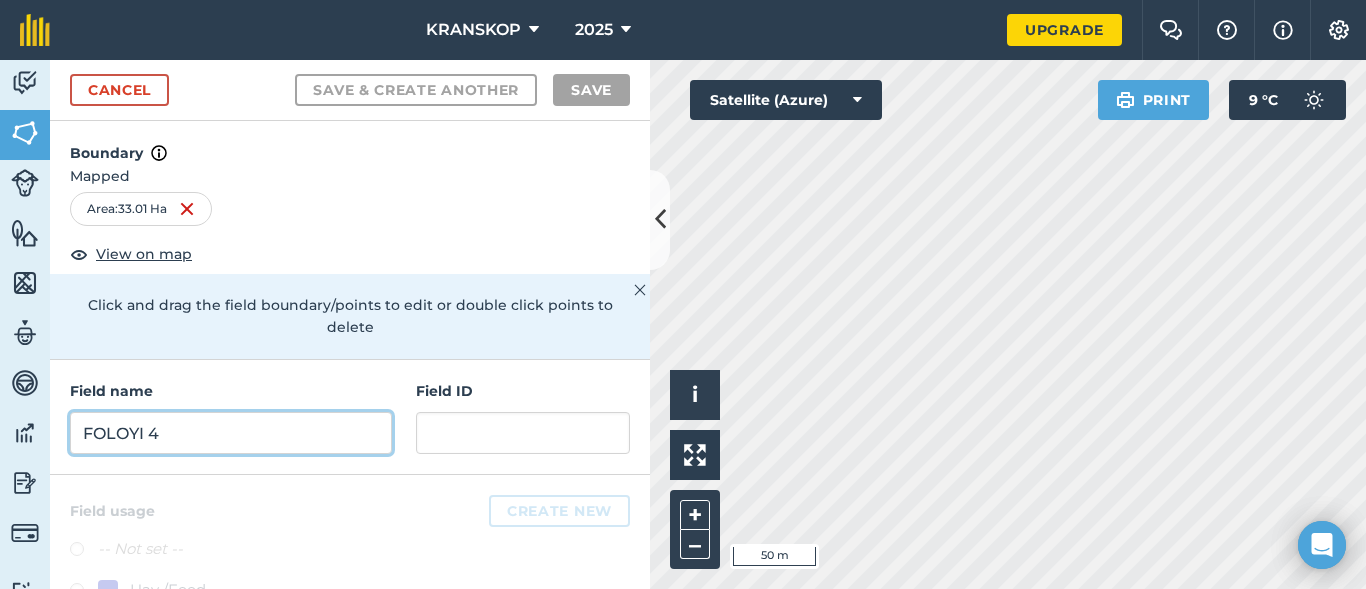 click on "FOLOYI 4" at bounding box center (231, 433) 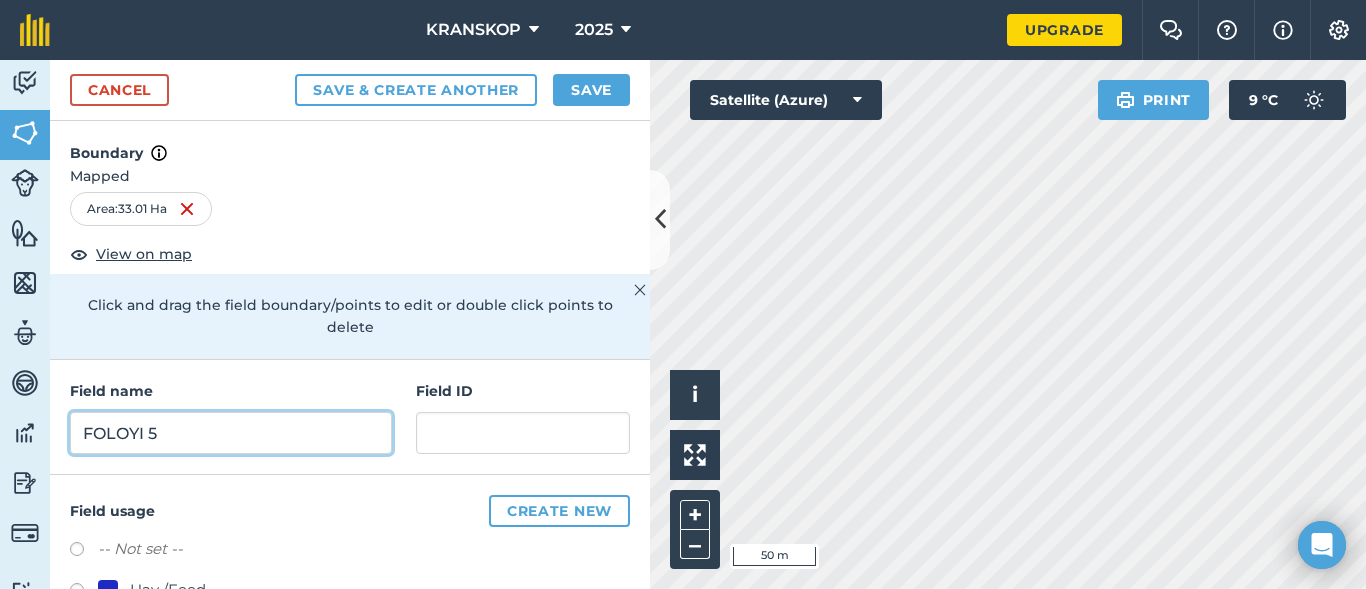 type on "FOLOYI 5" 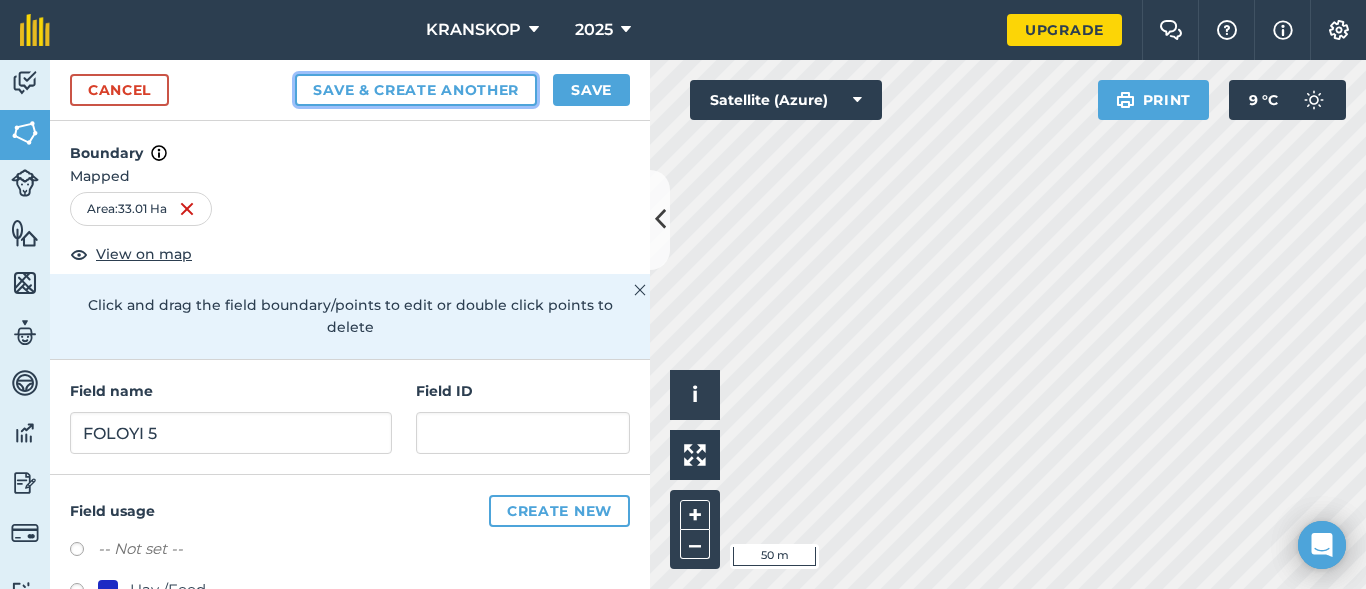 click on "Save & Create Another" at bounding box center (416, 90) 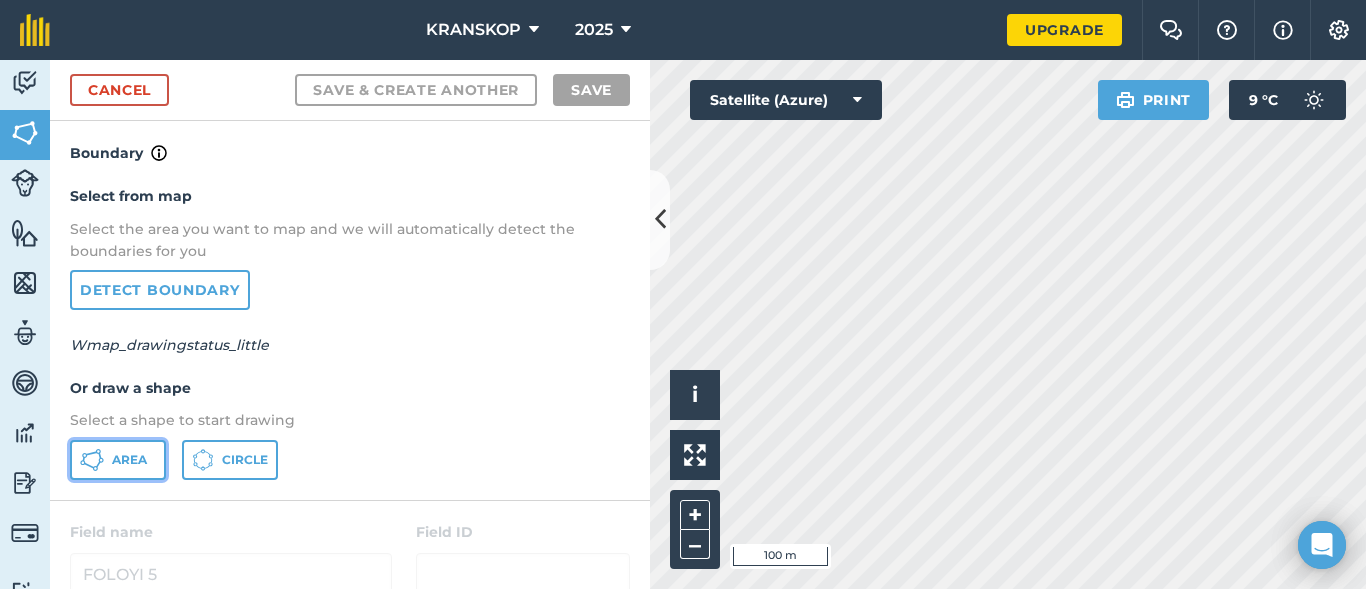 click on "Area" at bounding box center [118, 460] 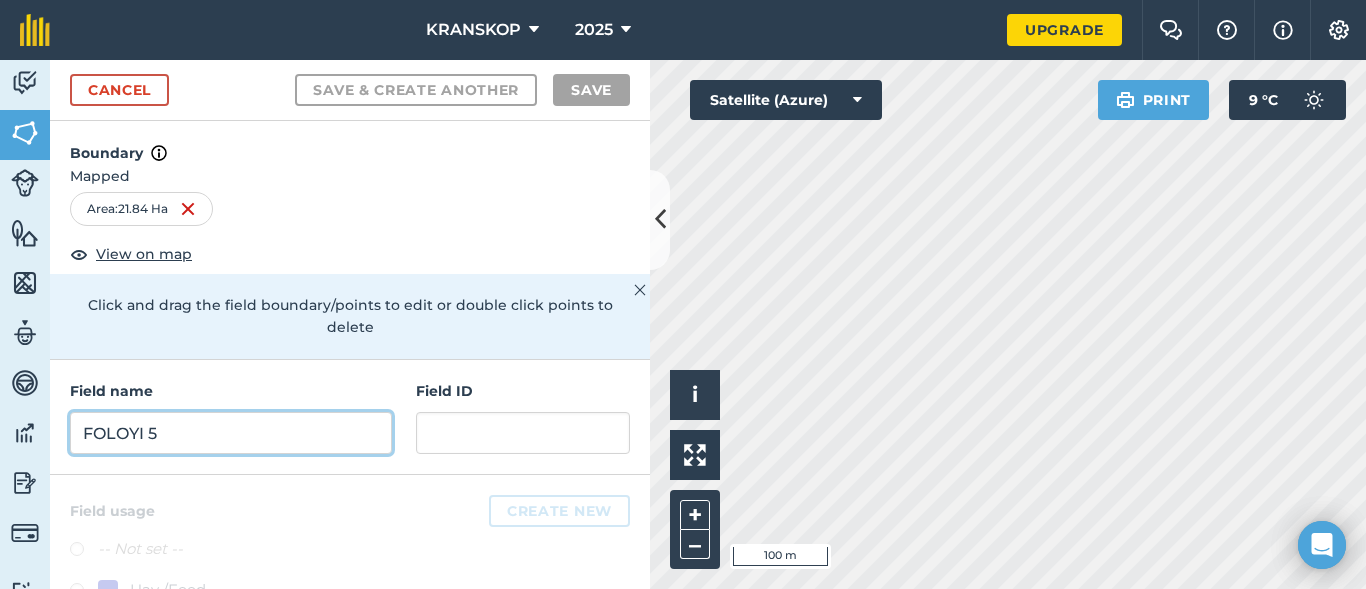 click on "FOLOYI 5" at bounding box center [231, 433] 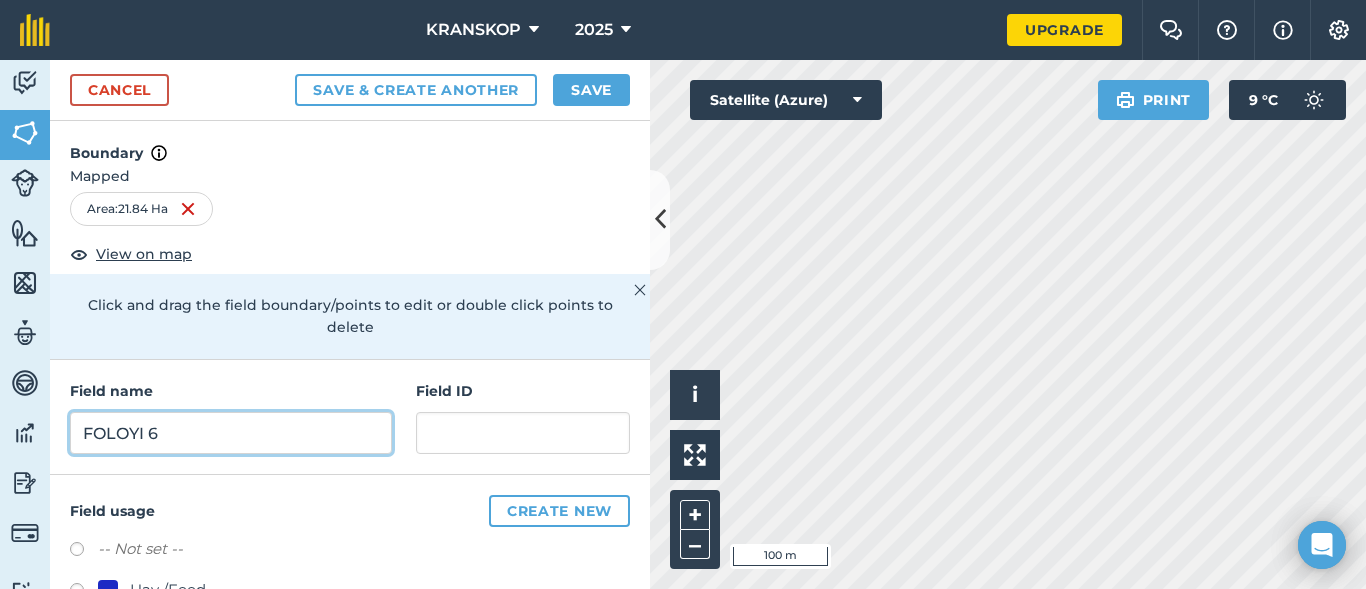type on "FOLOYI 6" 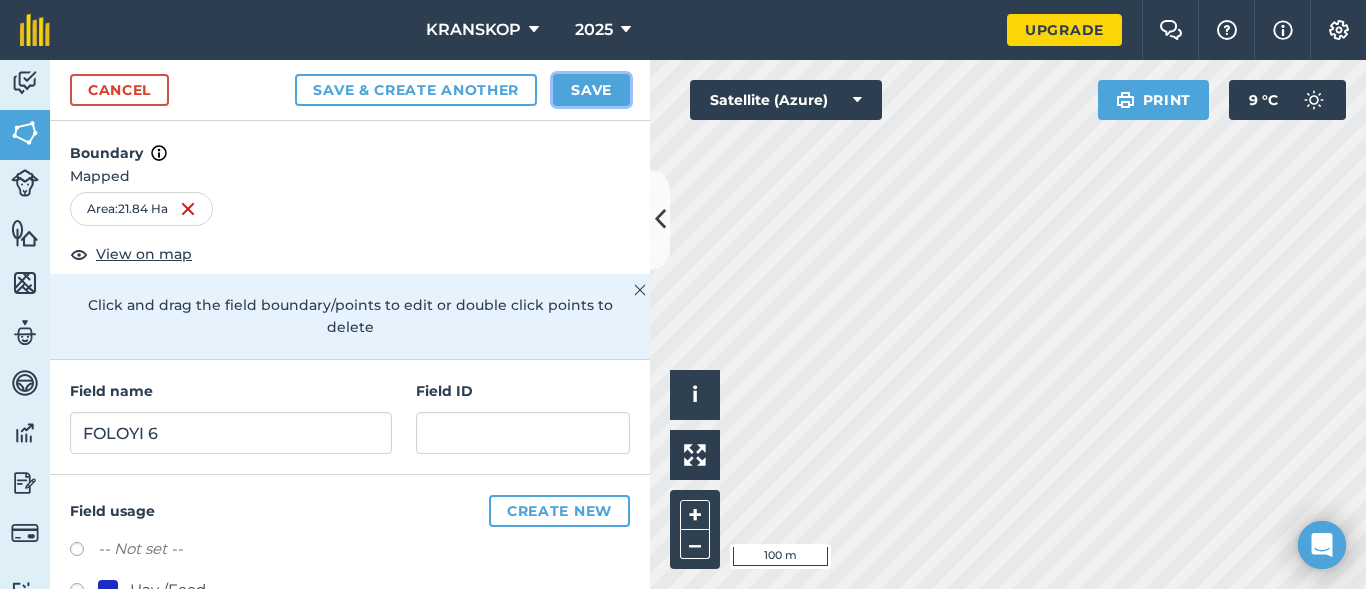click on "Save" at bounding box center [591, 90] 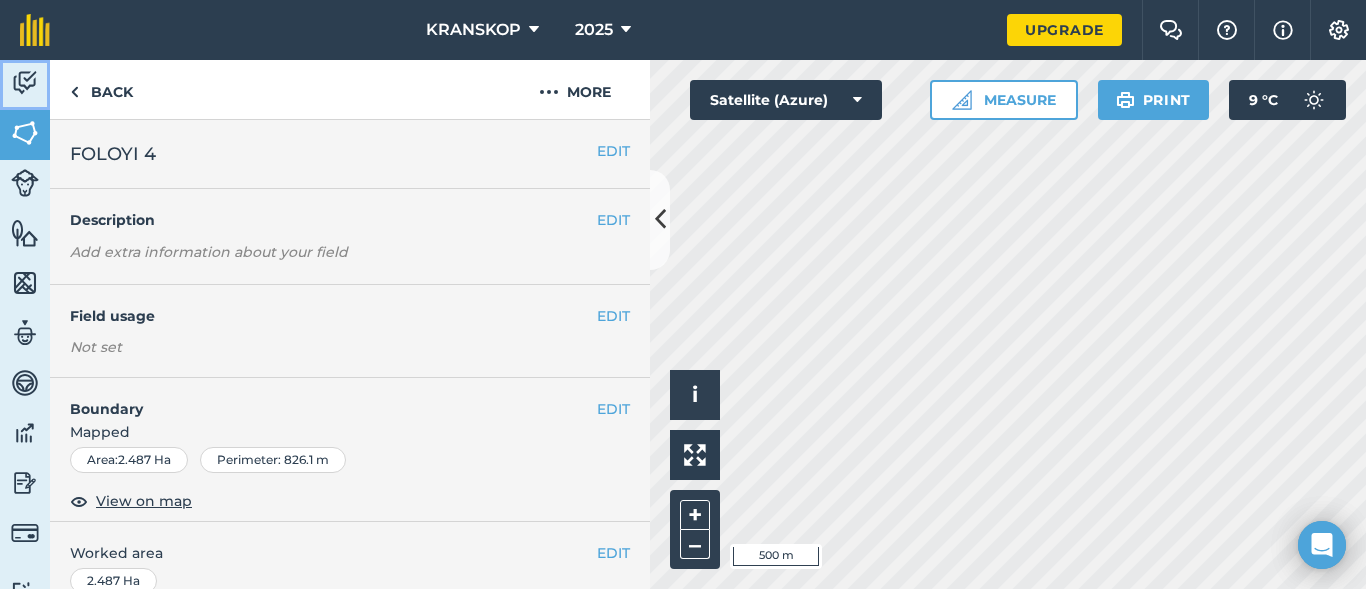 click at bounding box center (25, 83) 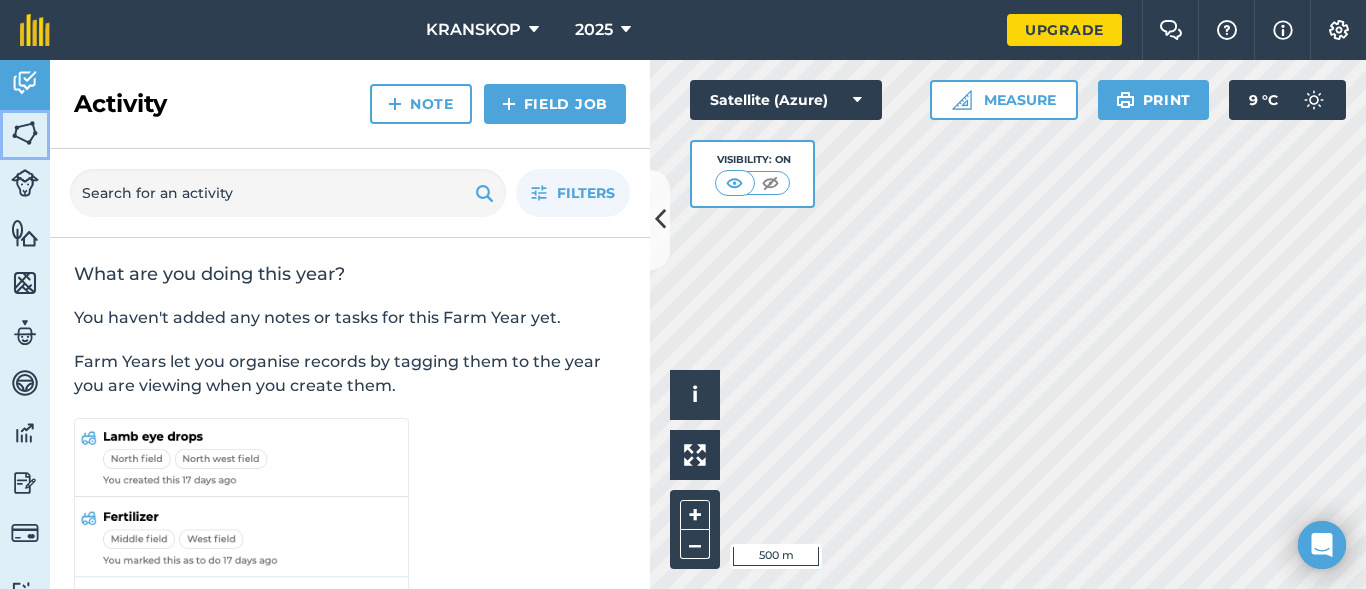 click on "Fields" at bounding box center [25, 135] 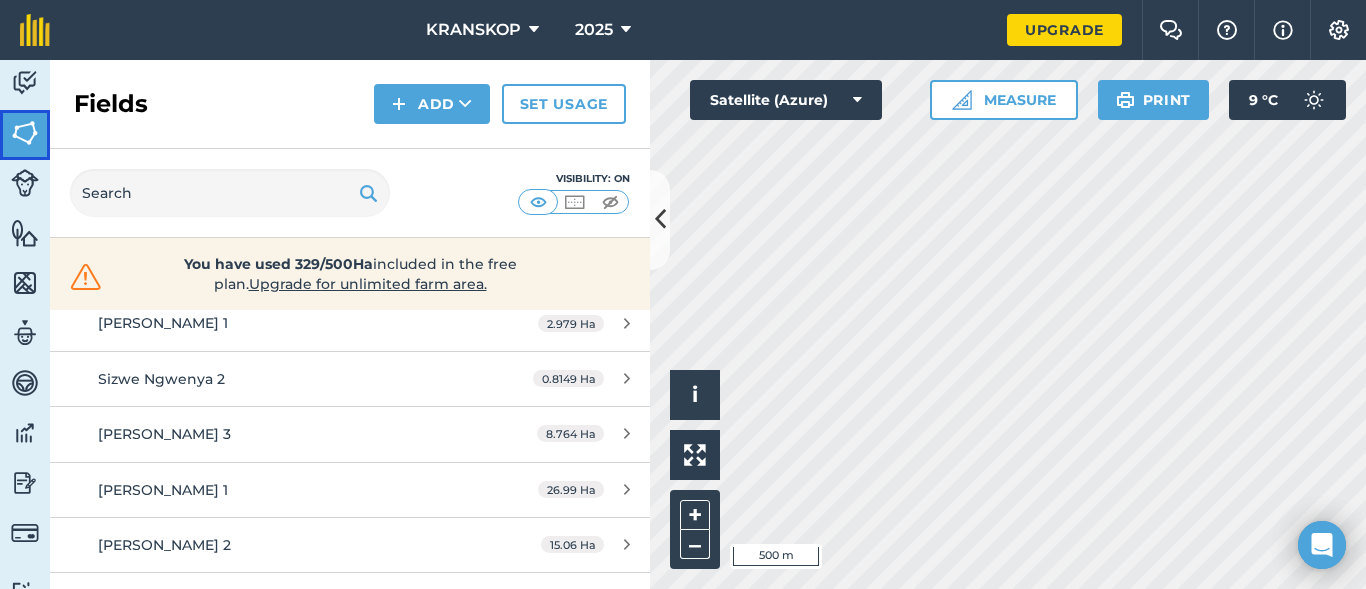scroll, scrollTop: 2085, scrollLeft: 0, axis: vertical 